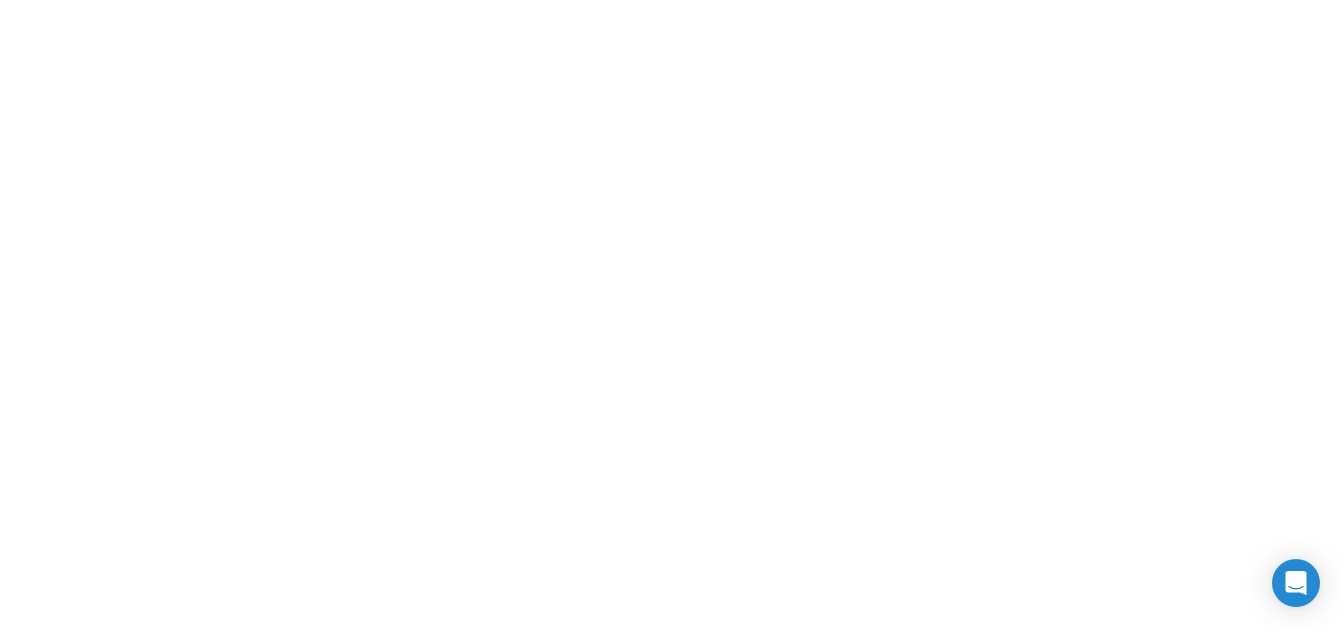 scroll, scrollTop: 0, scrollLeft: 0, axis: both 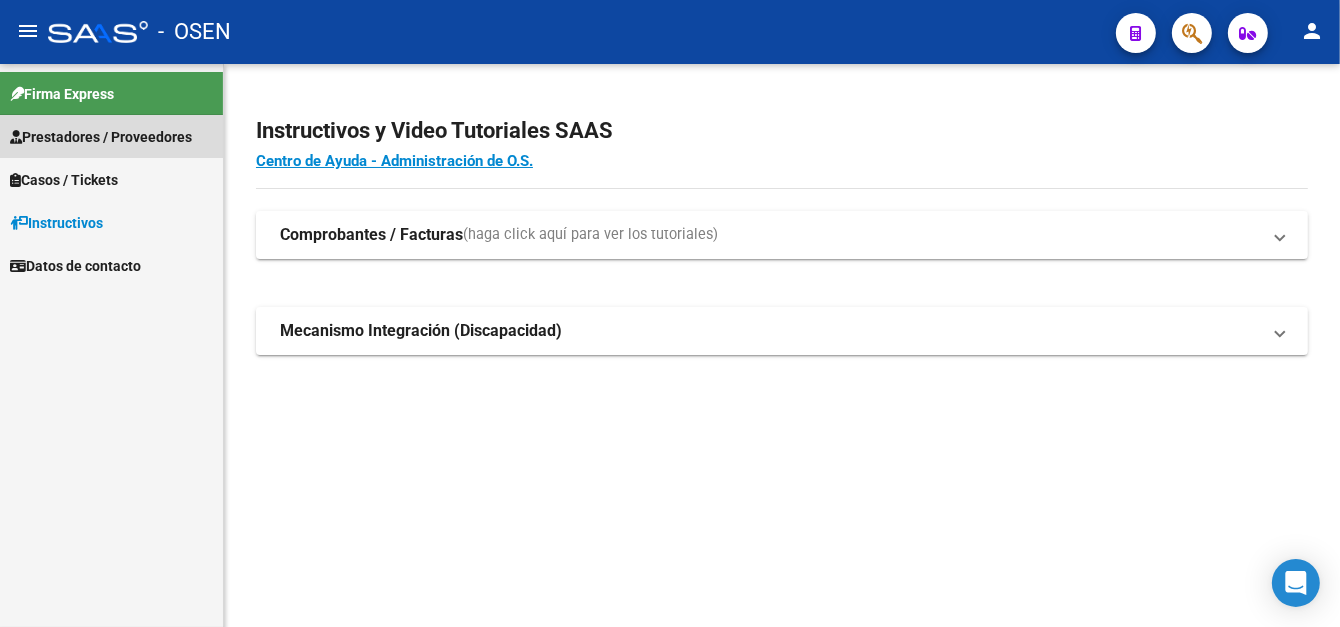 click on "Prestadores / Proveedores" at bounding box center (101, 137) 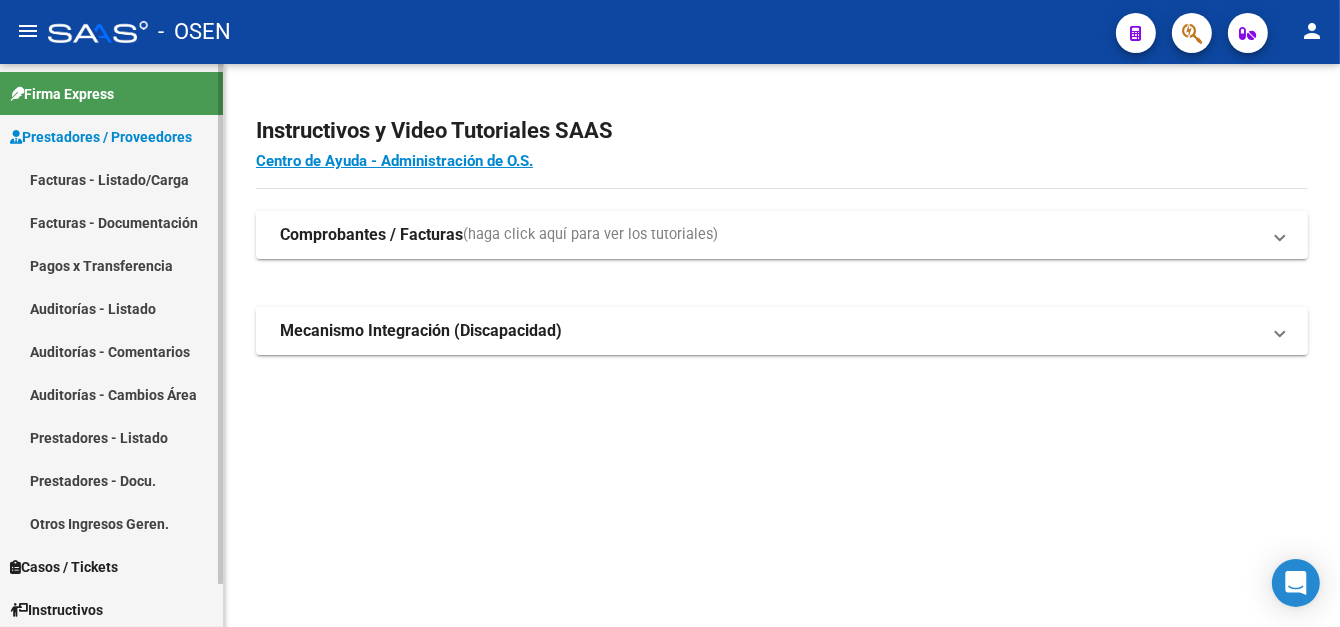 click on "Pagos x Transferencia" at bounding box center [111, 265] 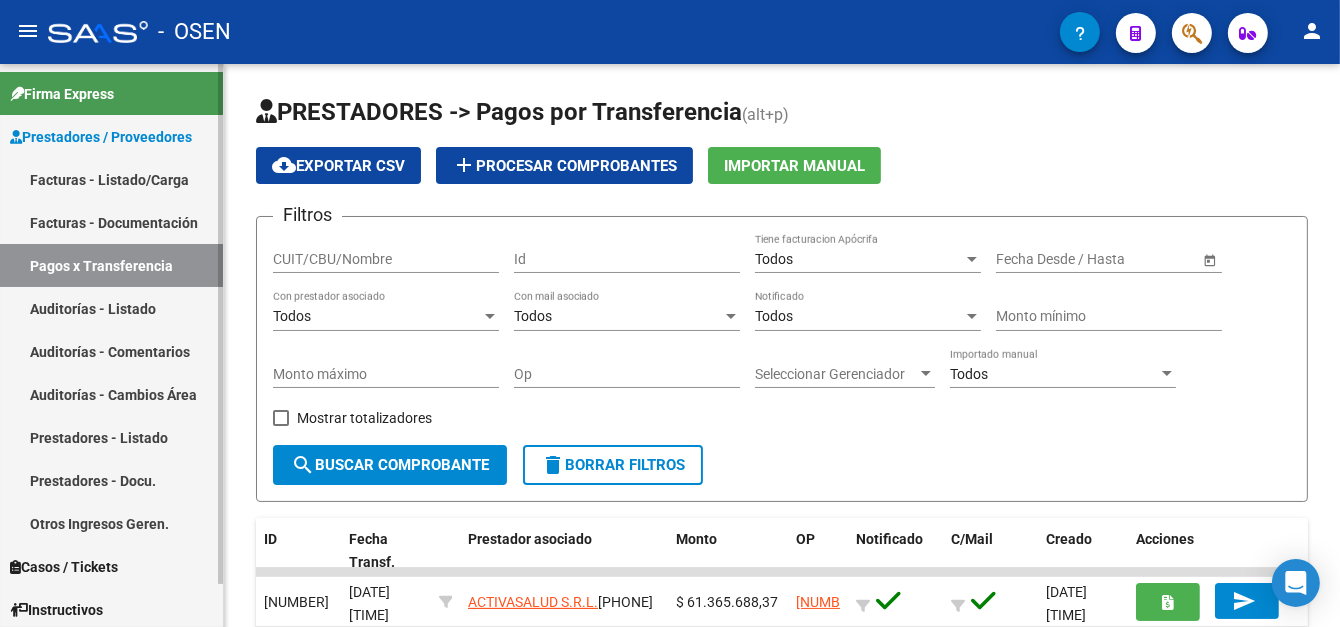 click on "Facturas - Listado/Carga" at bounding box center [111, 179] 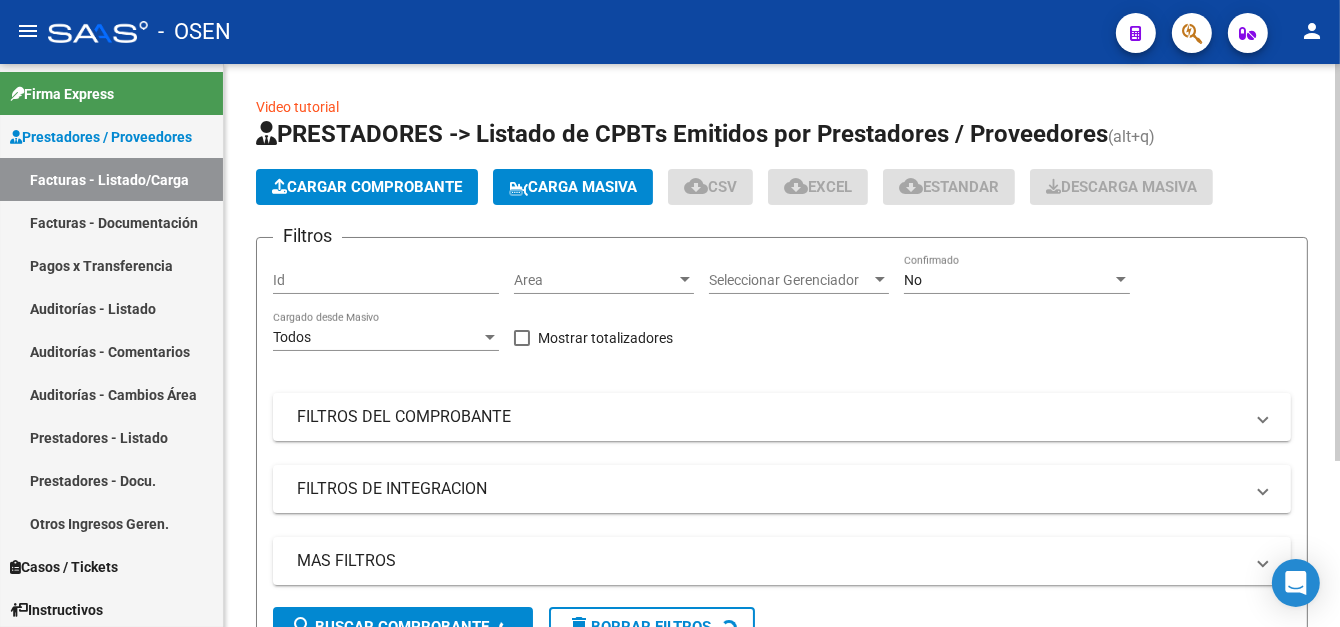 click on "Cargar Comprobante" 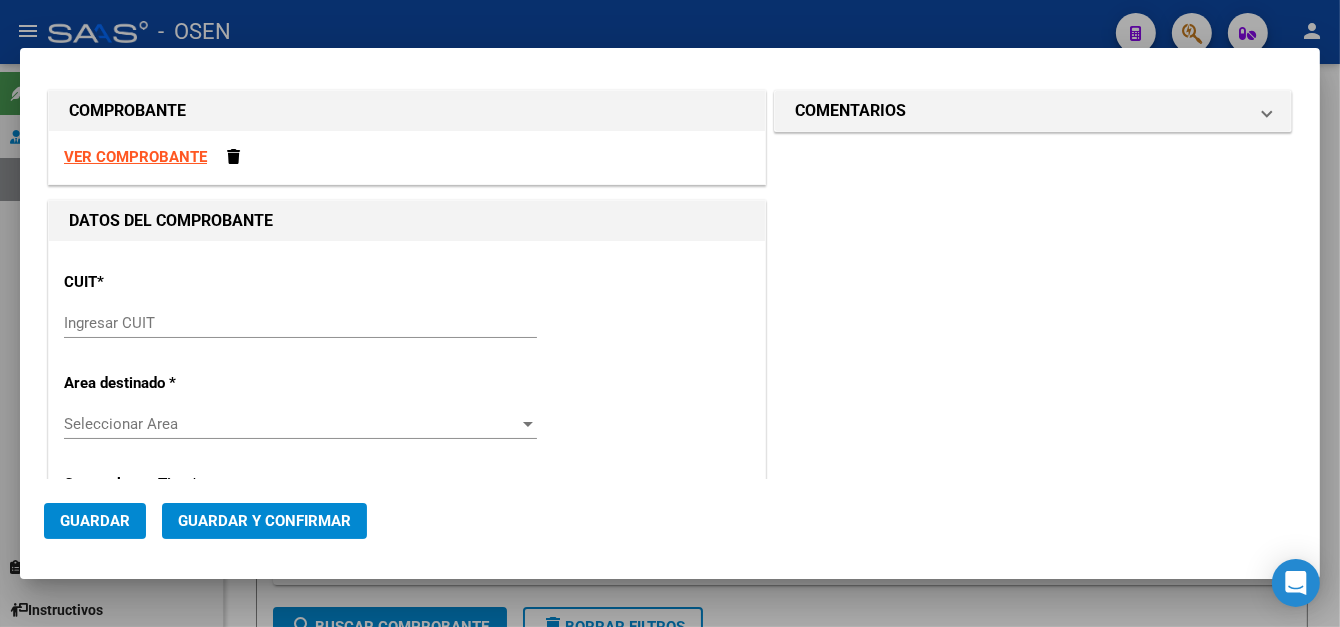 scroll, scrollTop: 0, scrollLeft: 0, axis: both 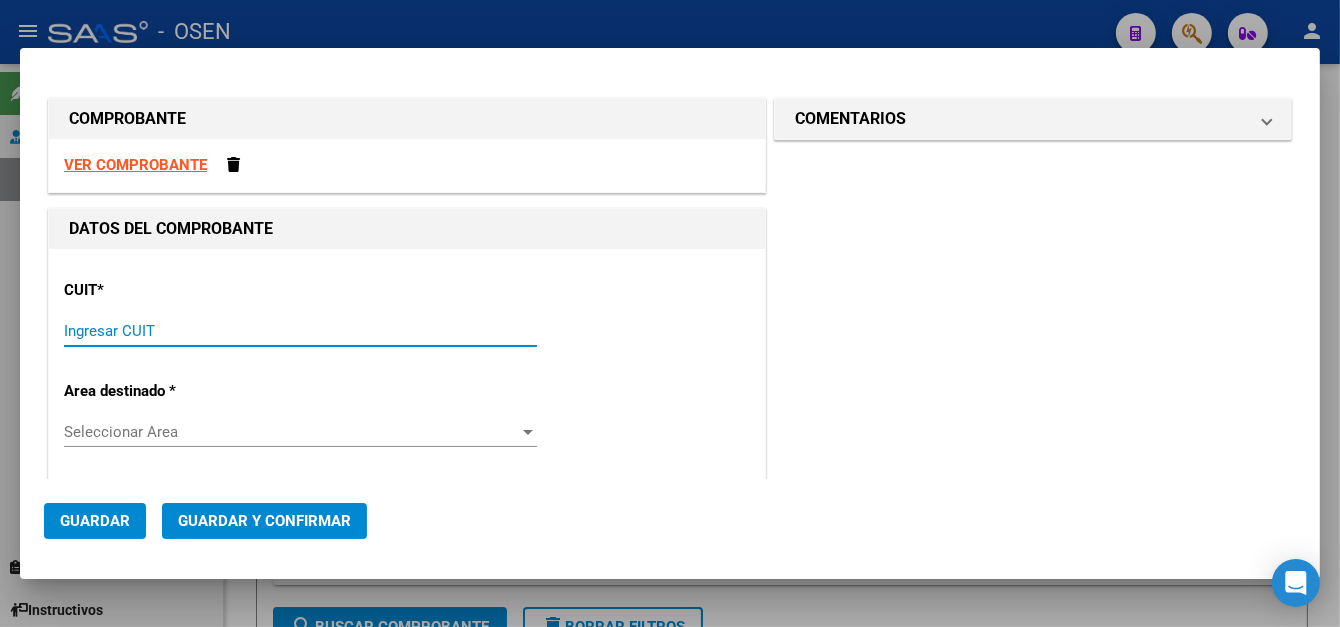 paste on "[PHONE]" 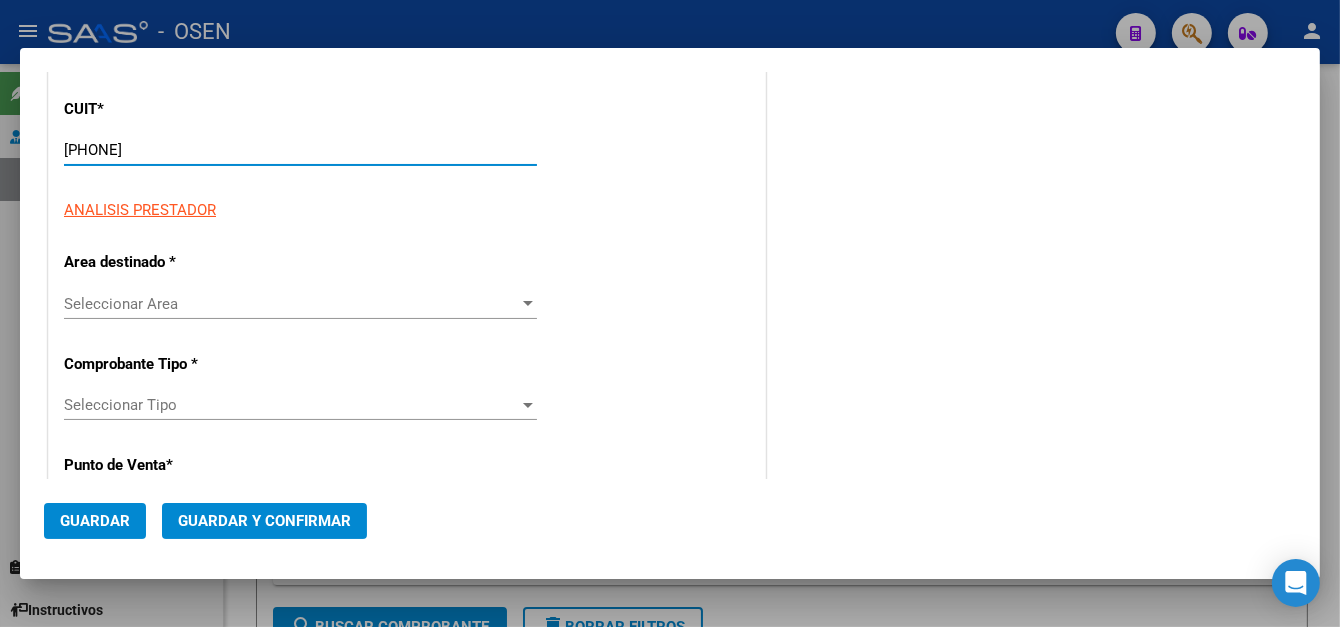 scroll, scrollTop: 200, scrollLeft: 0, axis: vertical 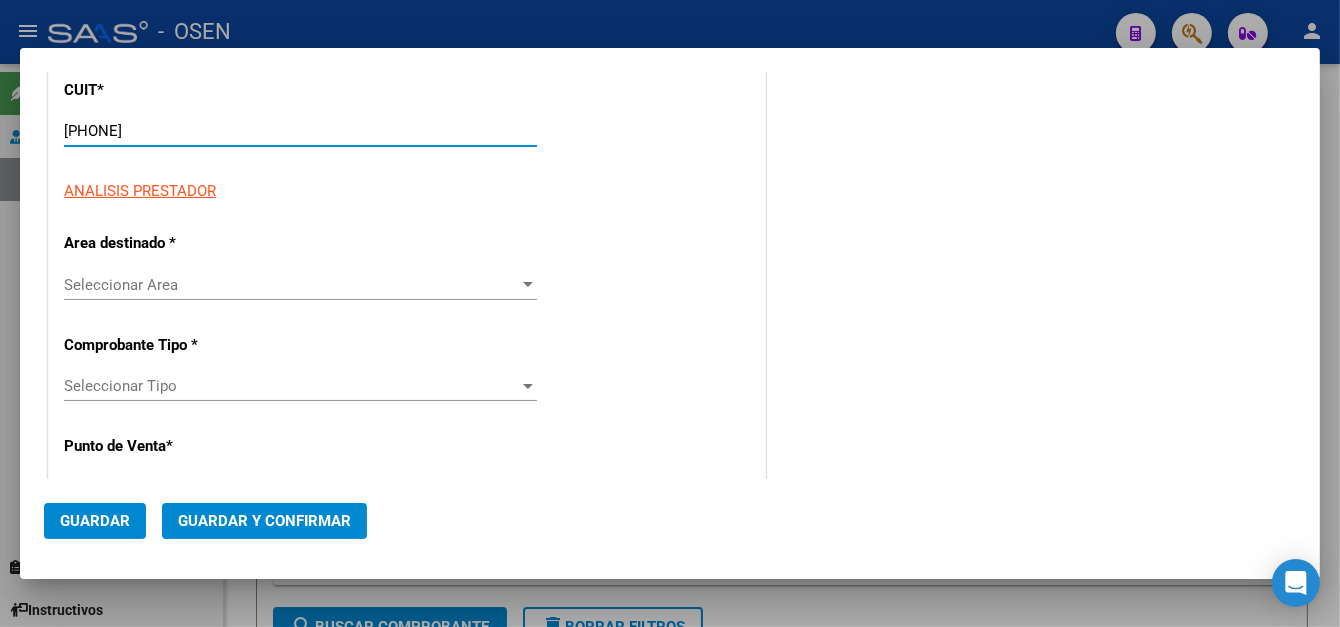 type on "2" 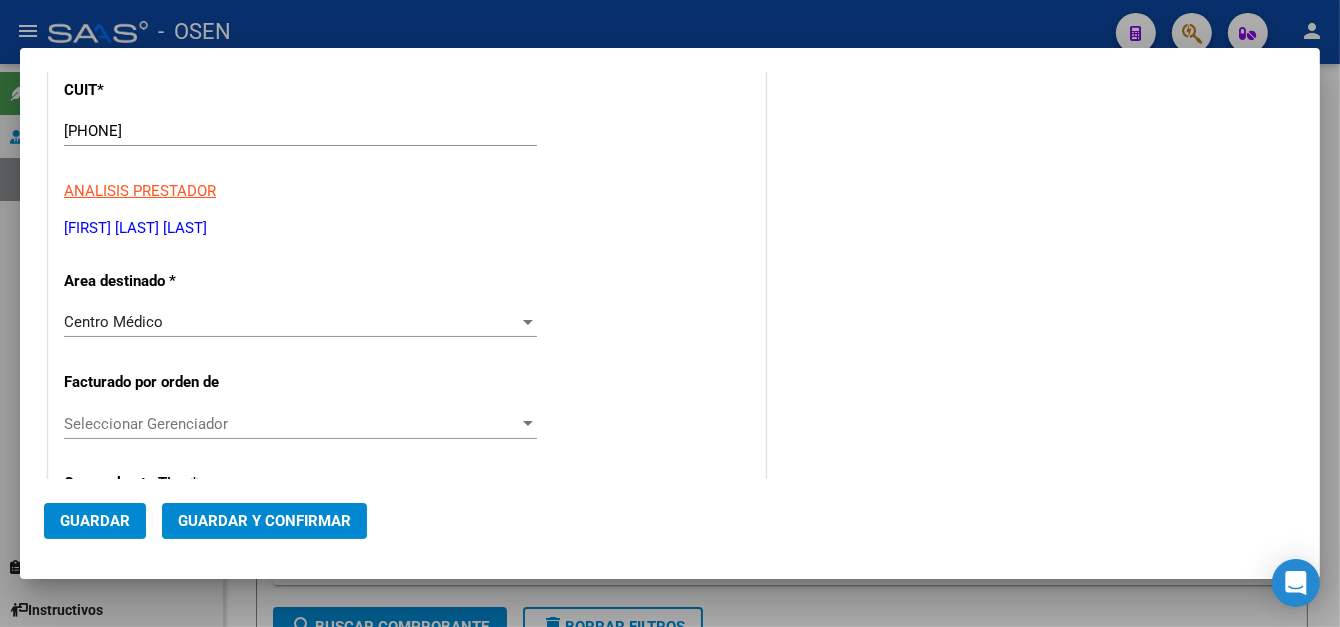 click on "Area destinado *" at bounding box center (167, 281) 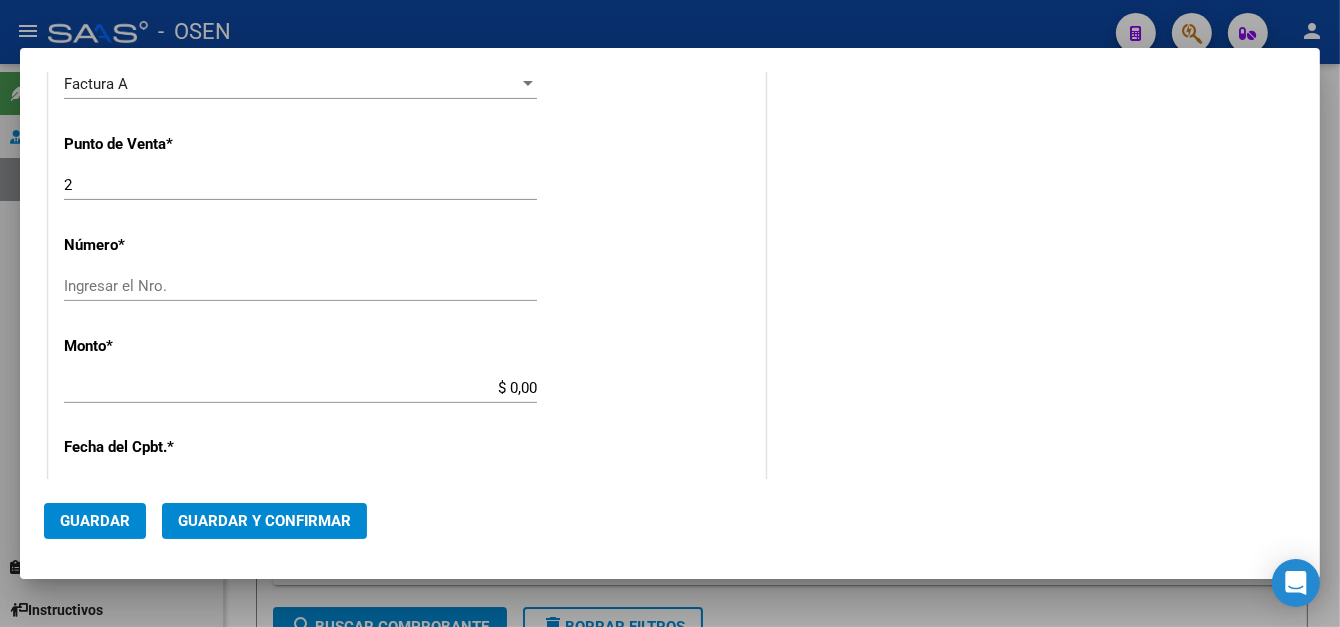 scroll, scrollTop: 700, scrollLeft: 0, axis: vertical 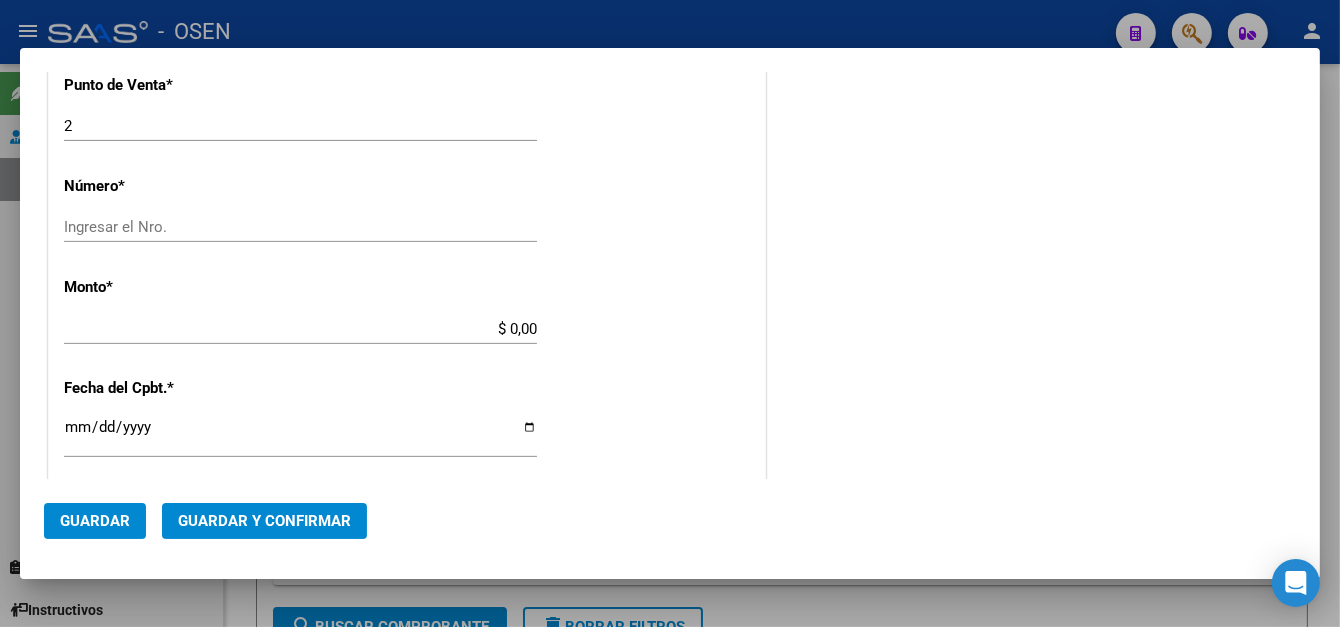 click on "Ingresar el Nro." at bounding box center [300, 227] 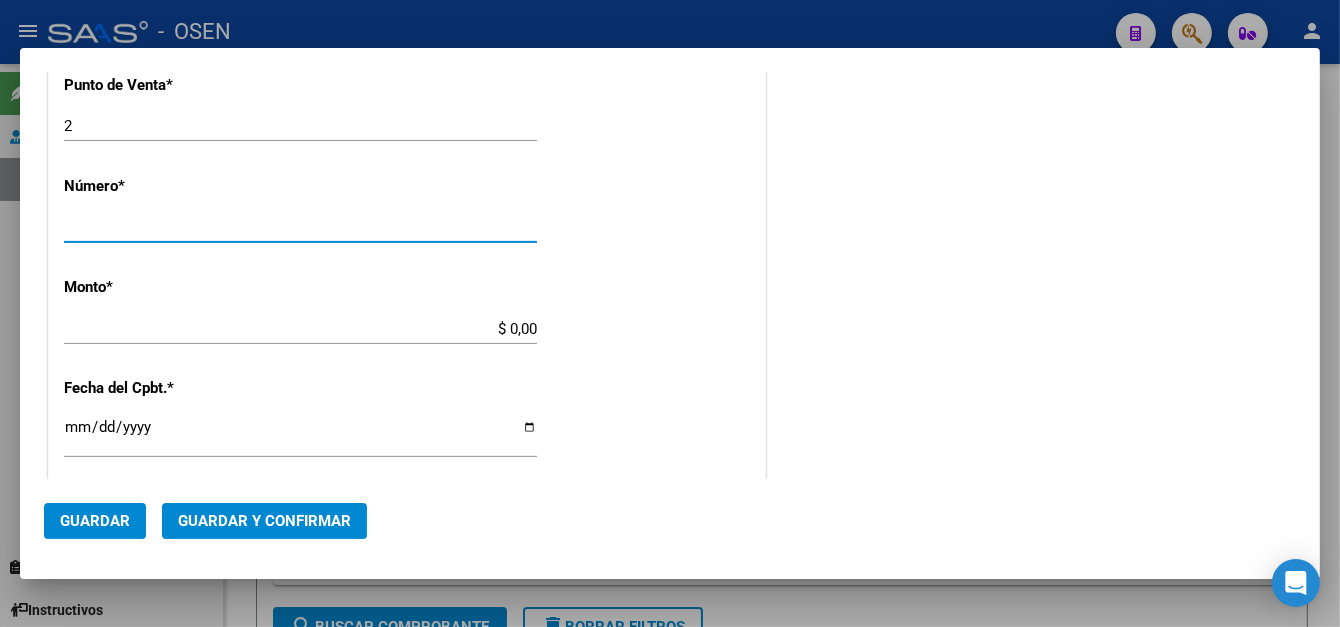 type on "[NUMBER]" 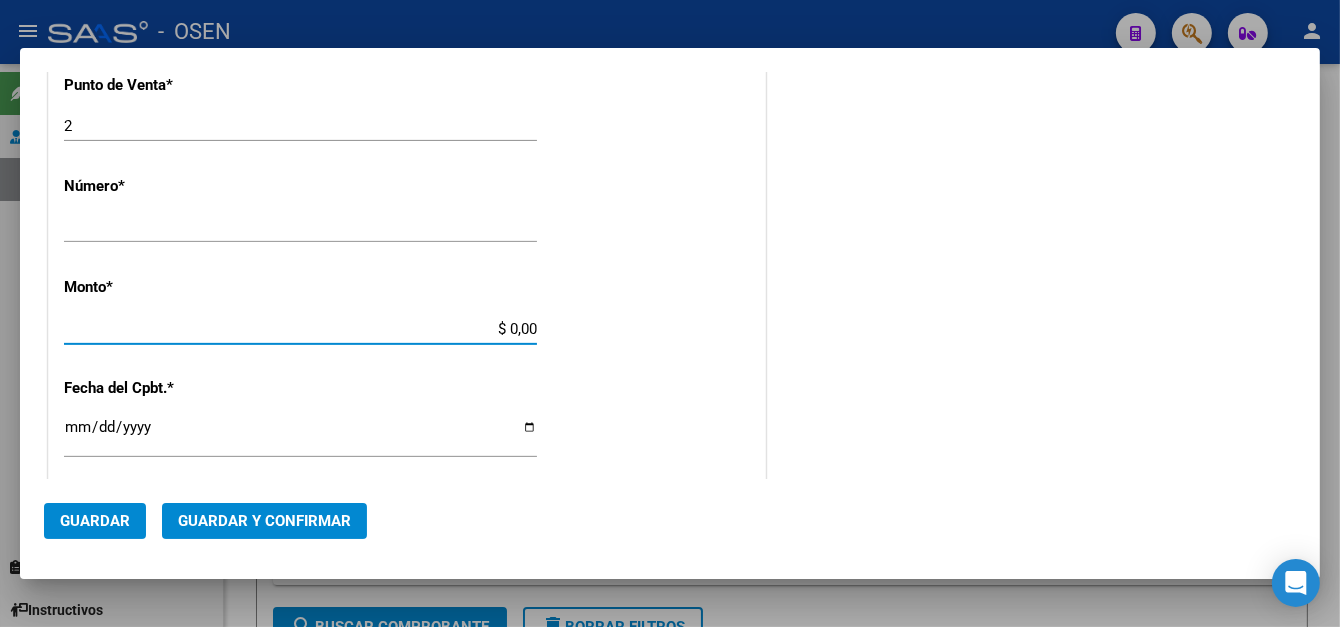 click on "$ 0,00" at bounding box center (300, 329) 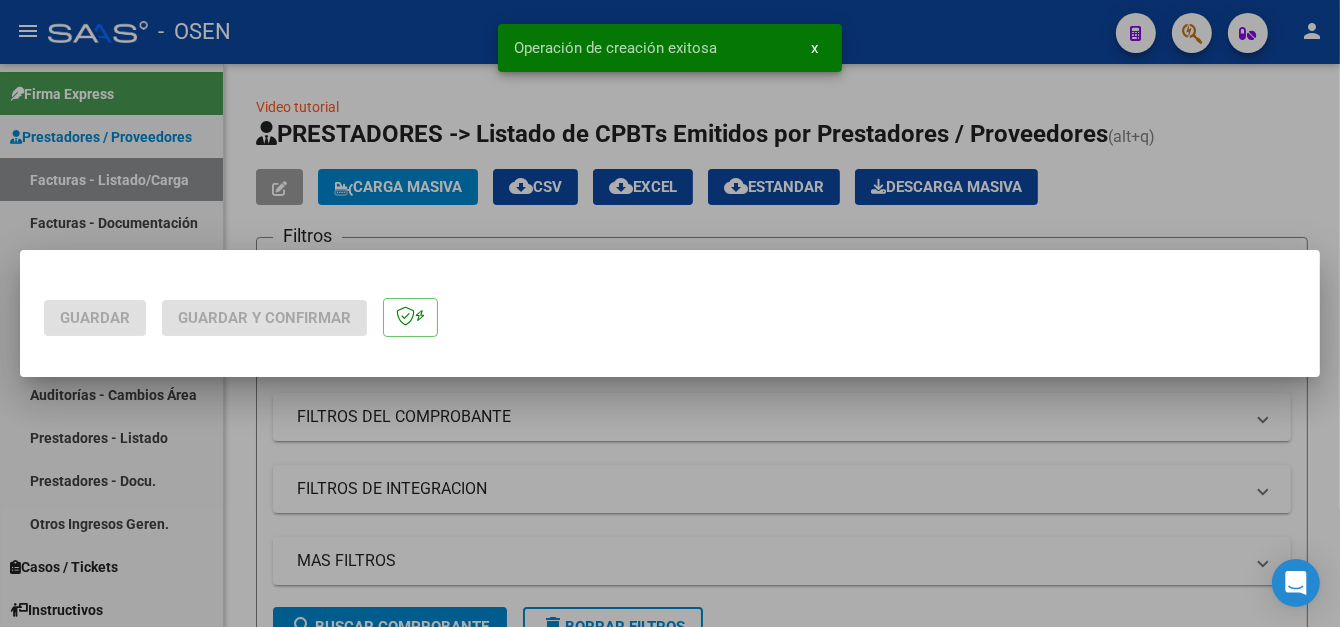 scroll, scrollTop: 0, scrollLeft: 0, axis: both 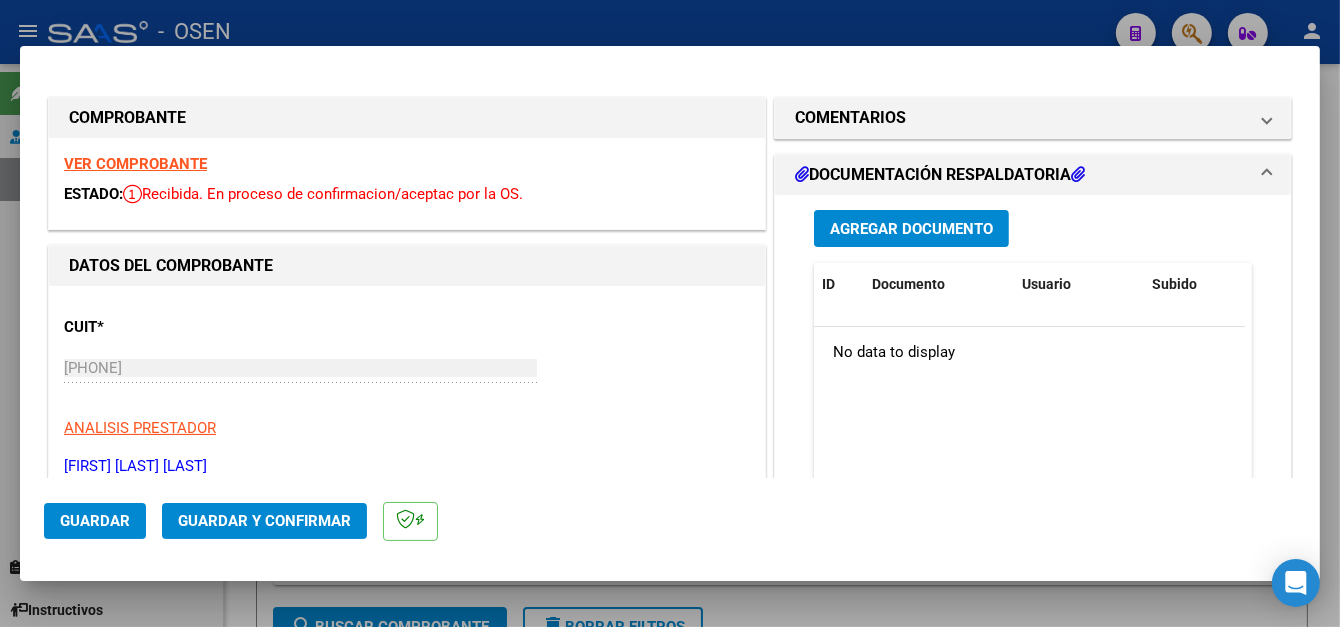 click on "Guardar" 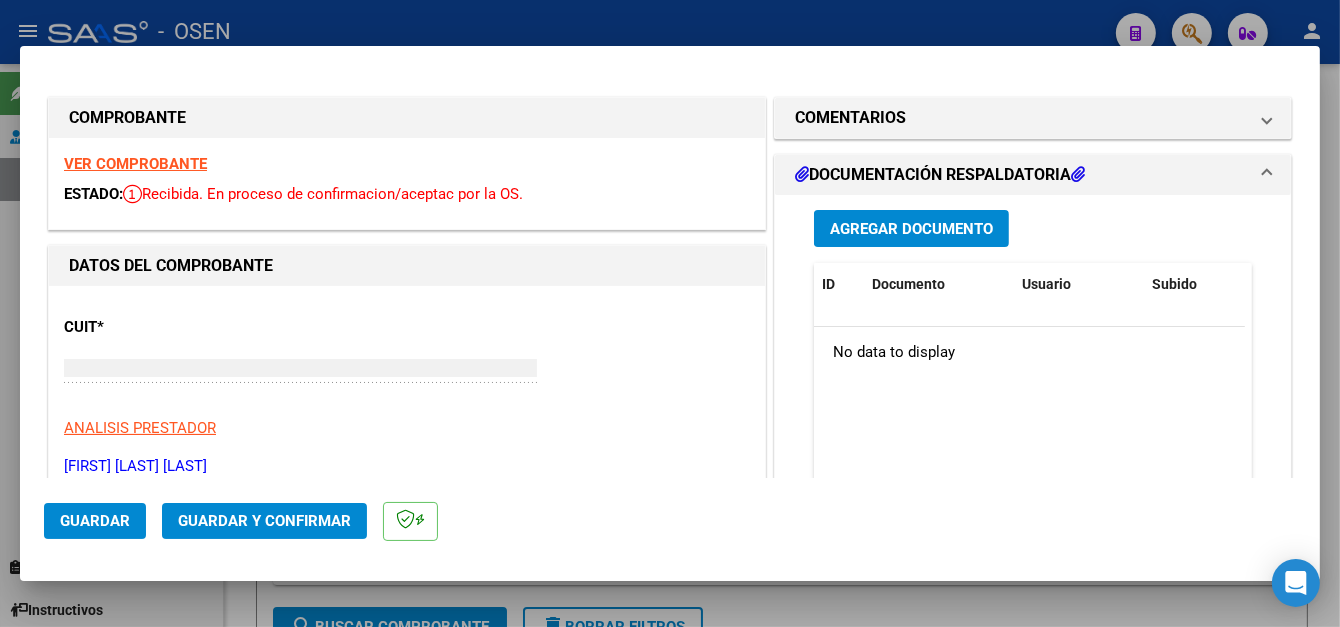 type on "$ 591.387,33" 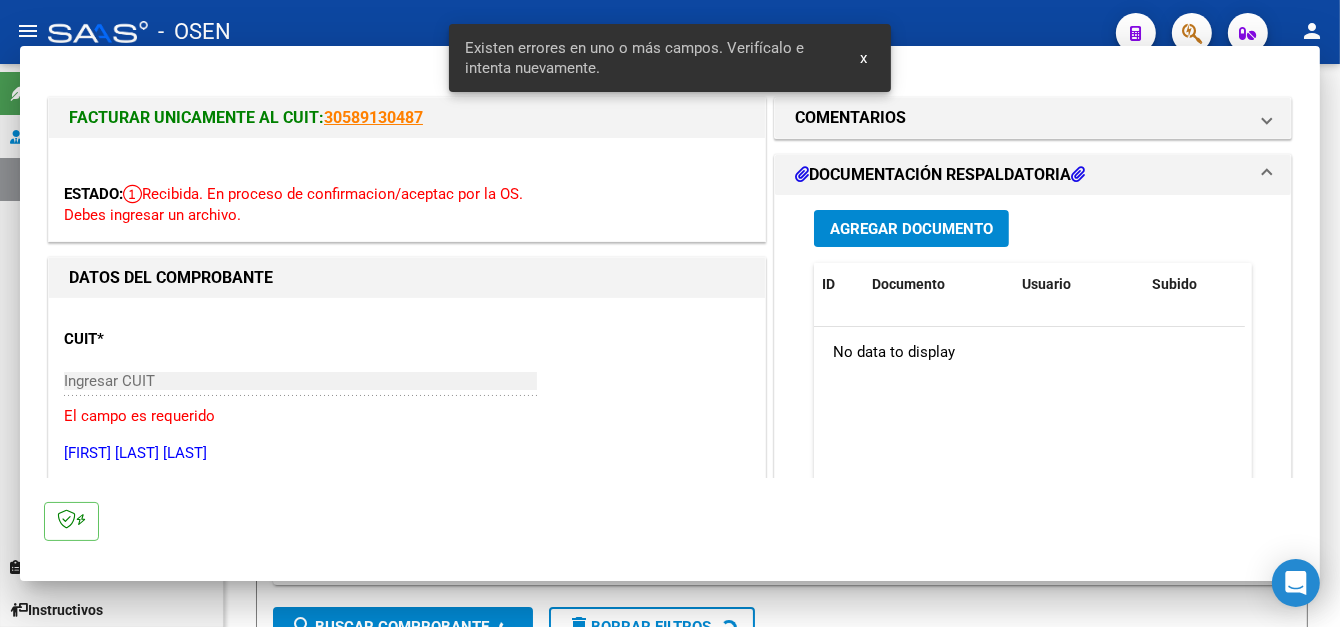 scroll, scrollTop: 0, scrollLeft: 0, axis: both 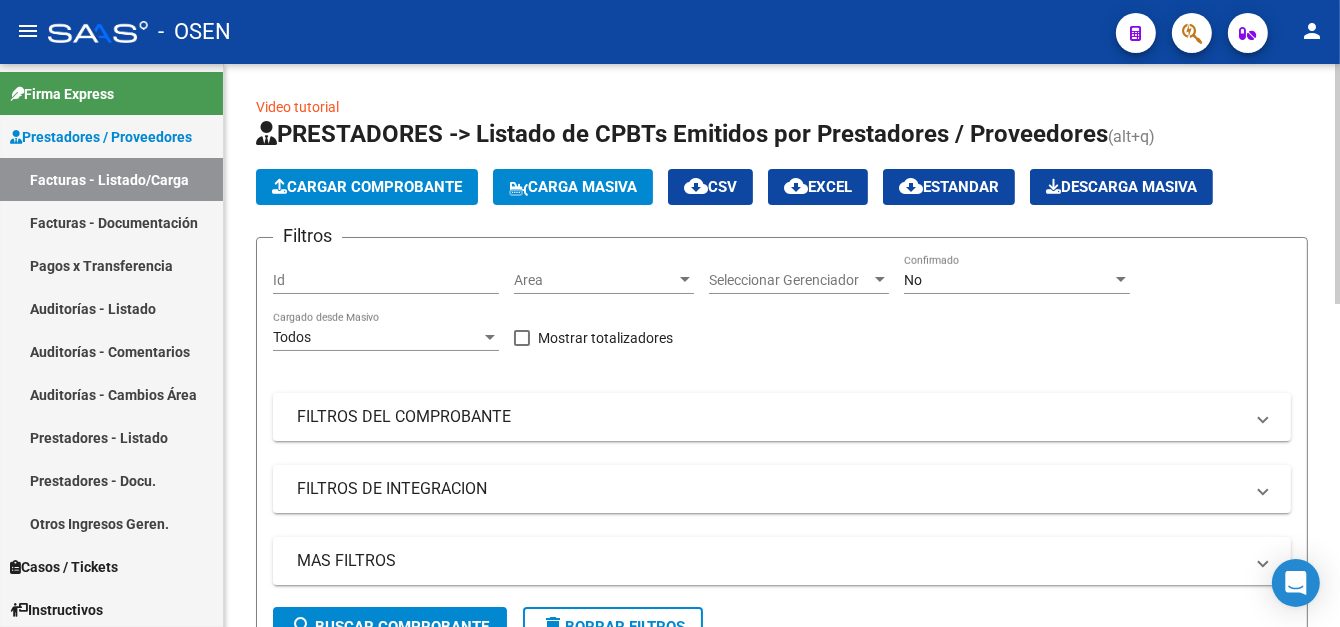 click on "Cargar Comprobante" 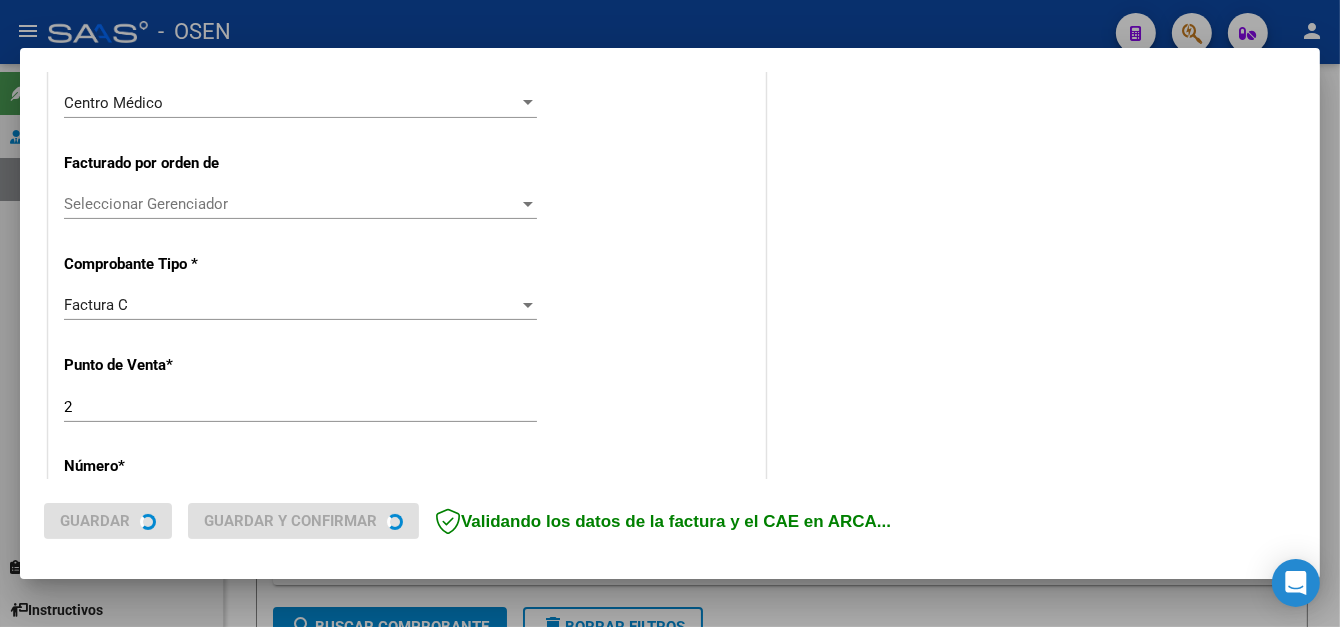 scroll, scrollTop: 500, scrollLeft: 0, axis: vertical 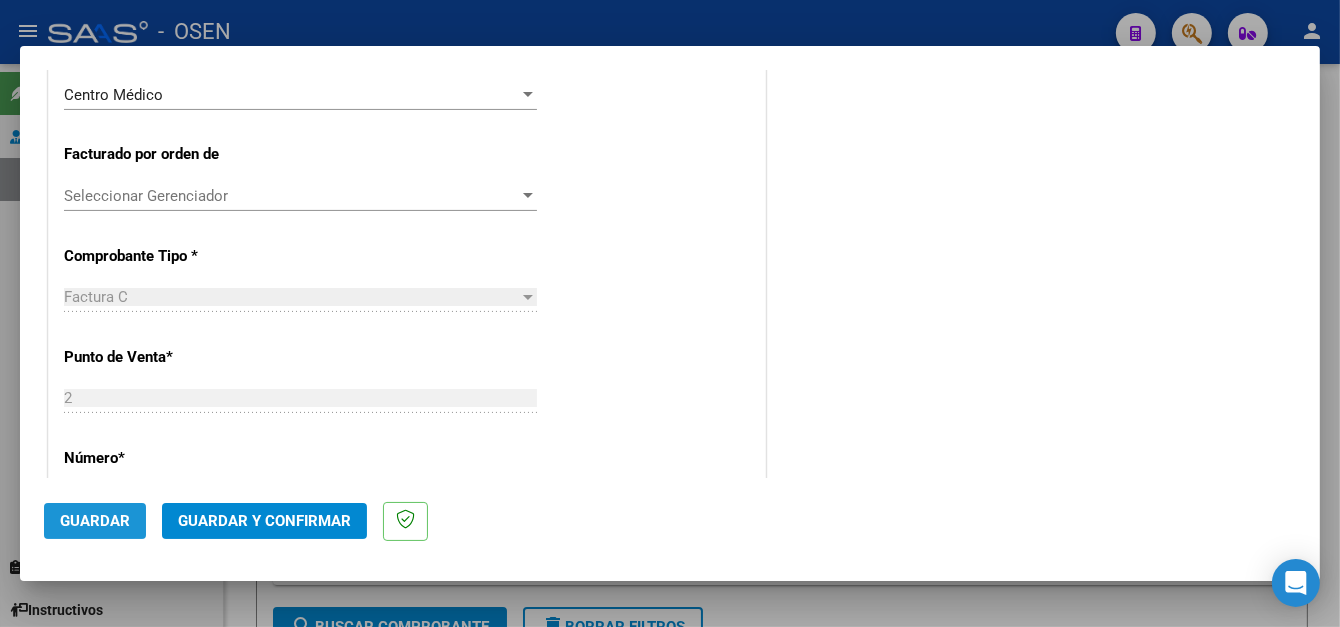 click on "Guardar" 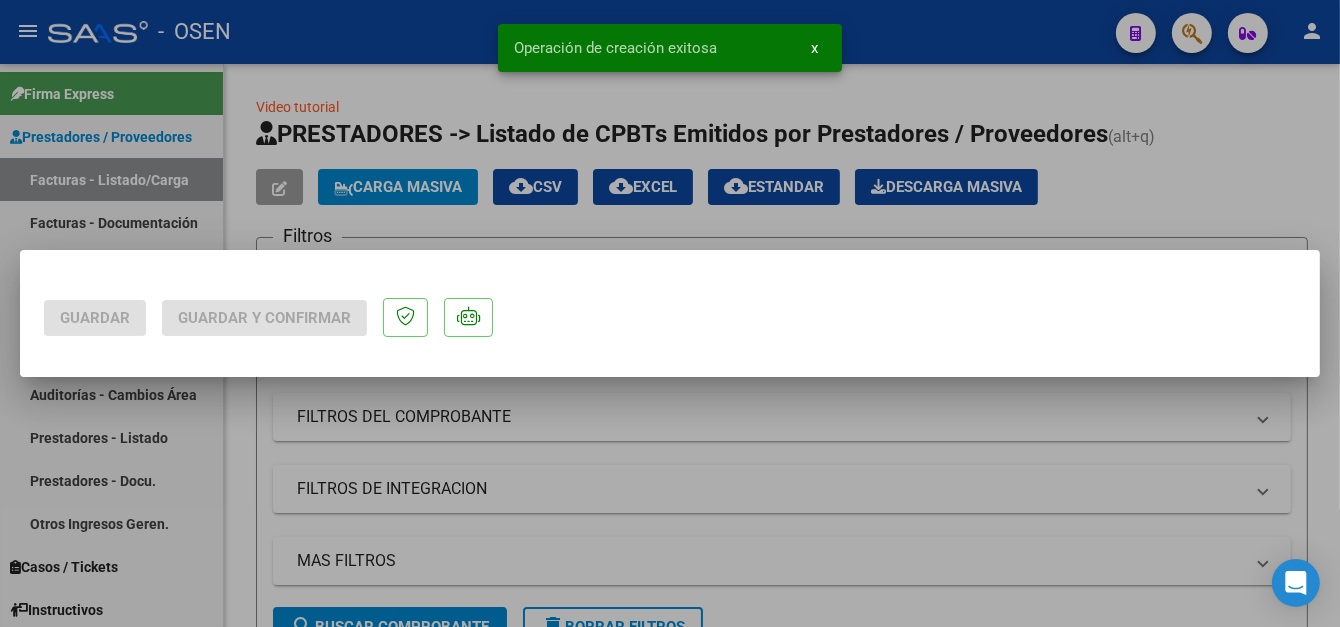 scroll, scrollTop: 0, scrollLeft: 0, axis: both 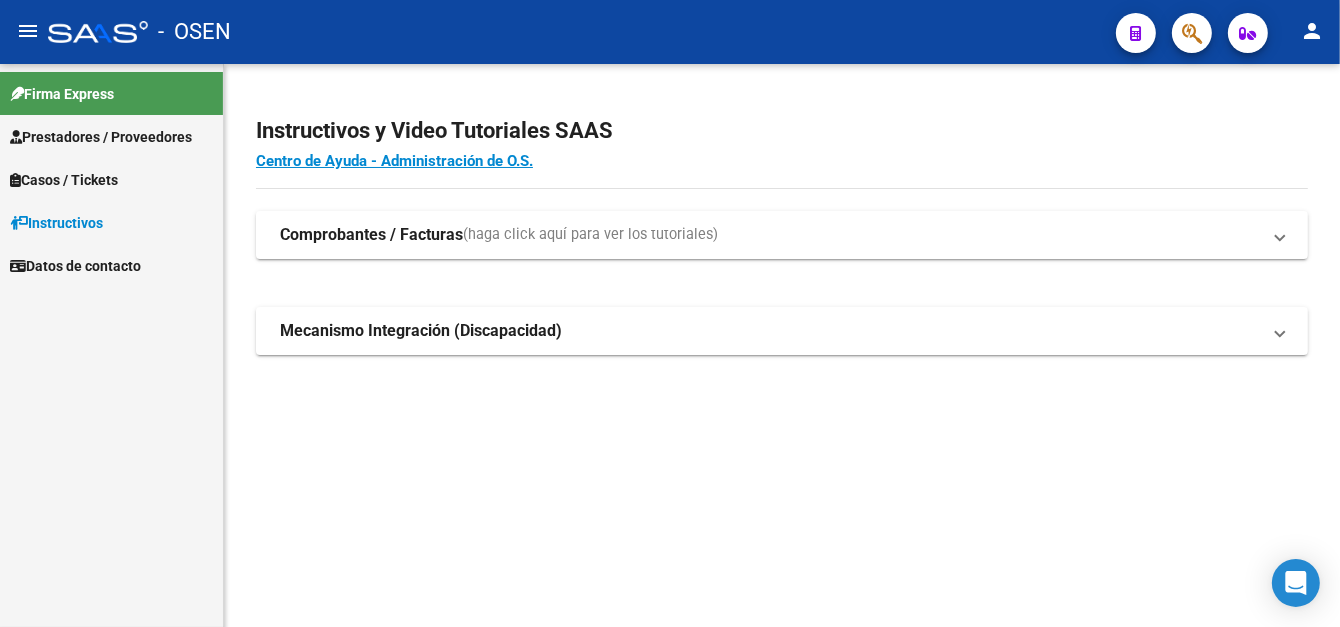 click on "Prestadores / Proveedores" at bounding box center (101, 137) 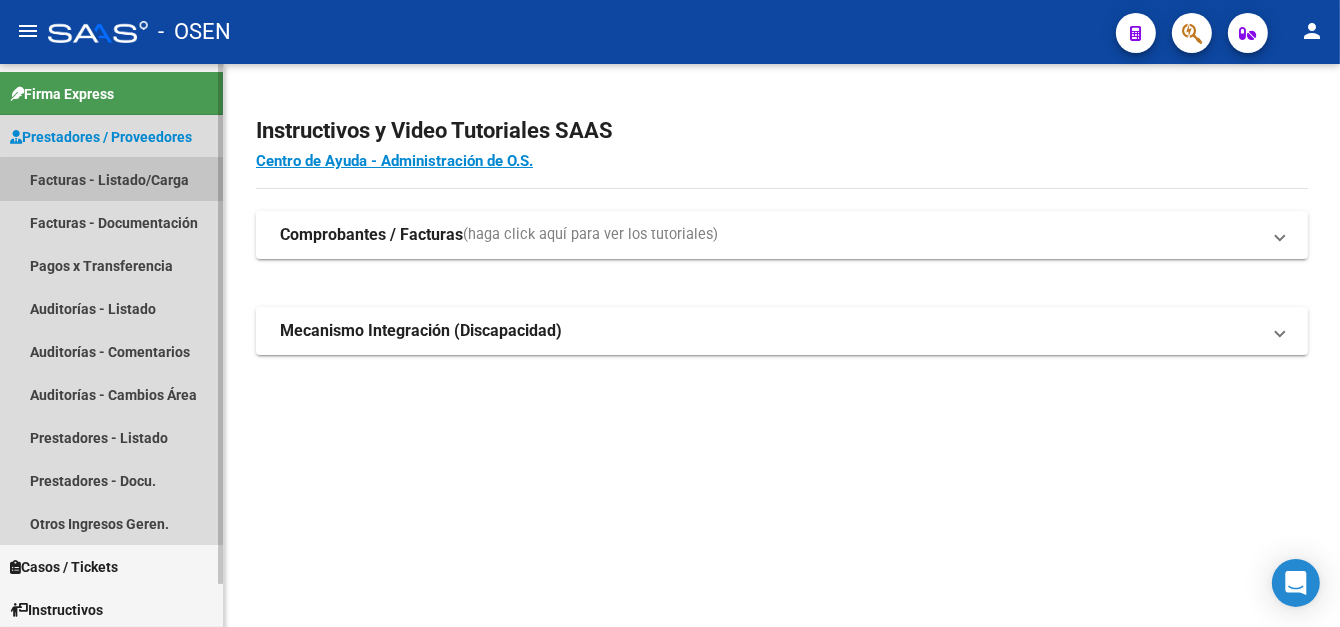 click on "Facturas - Listado/Carga" at bounding box center (111, 179) 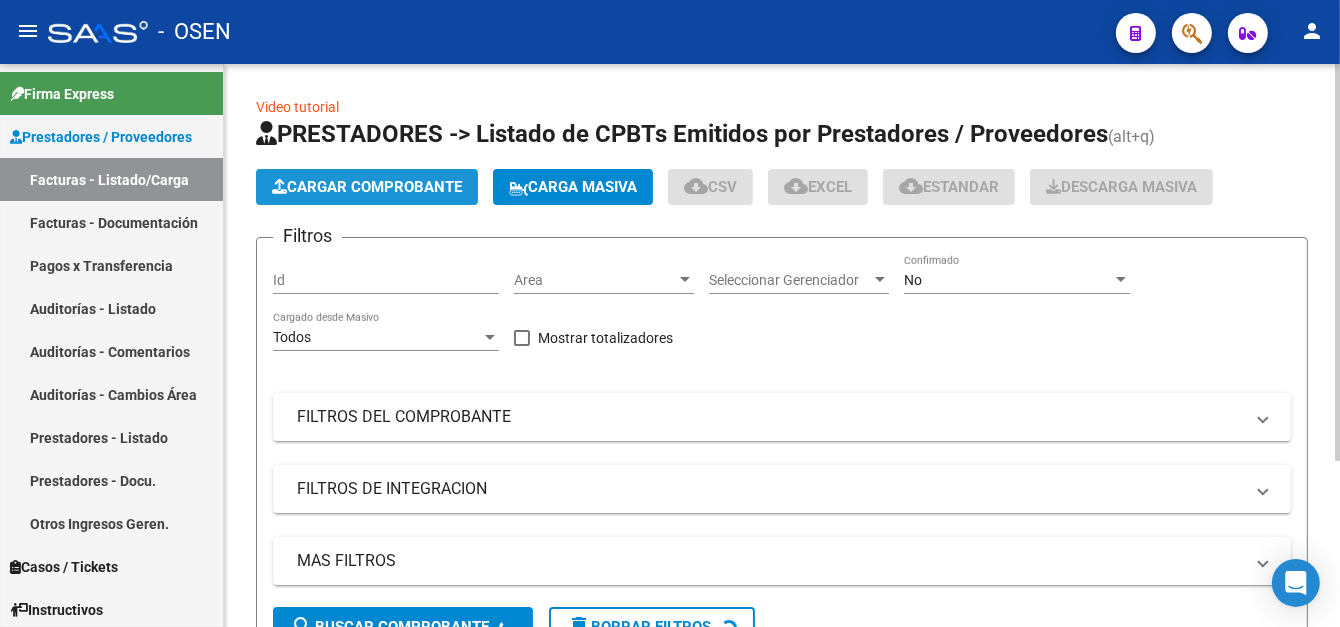 click on "Cargar Comprobante" 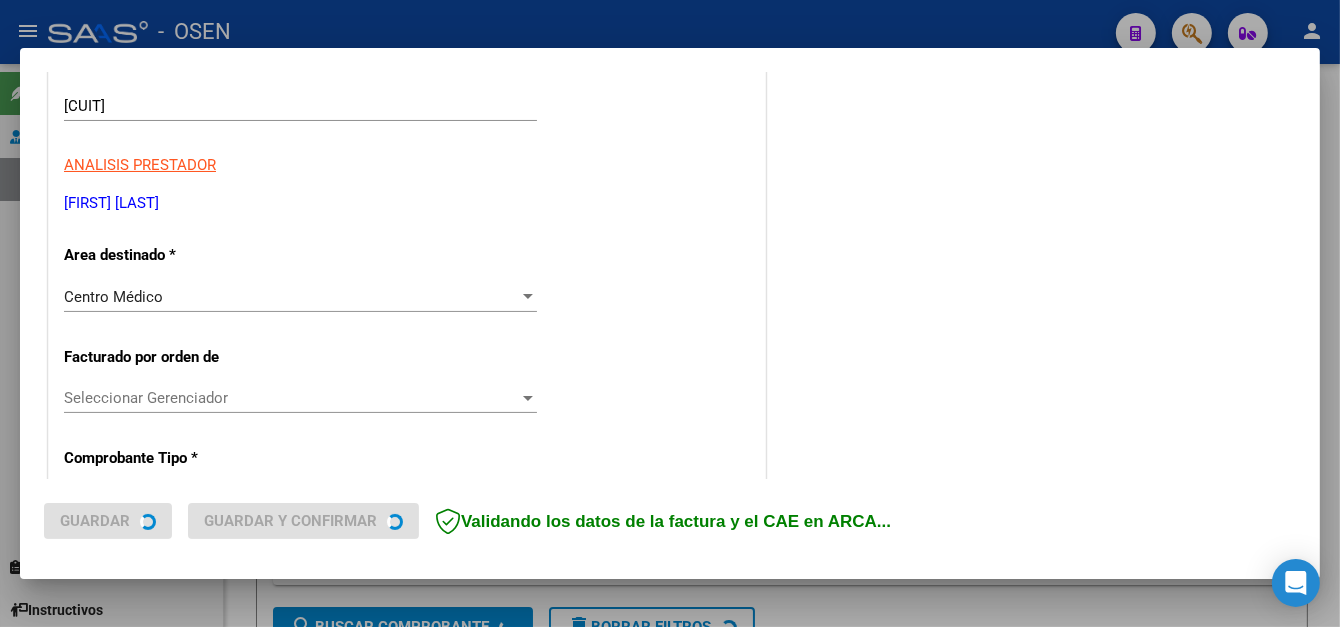 scroll, scrollTop: 300, scrollLeft: 0, axis: vertical 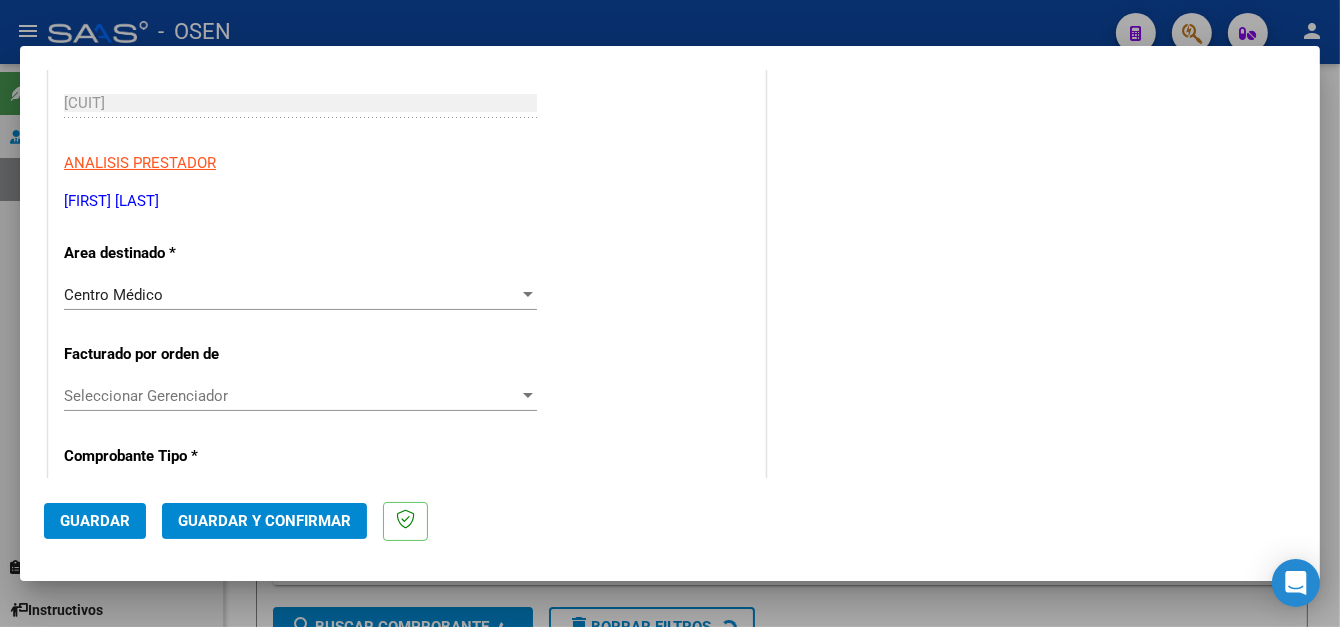 click on "Guardar" 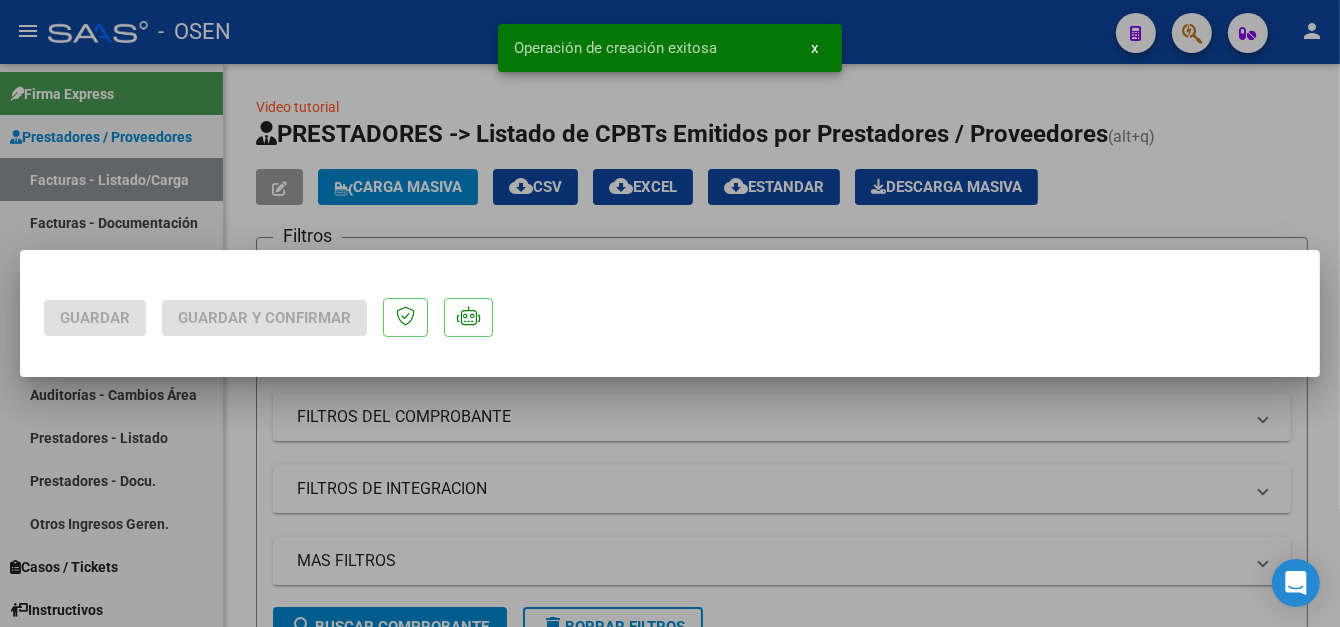 scroll, scrollTop: 0, scrollLeft: 0, axis: both 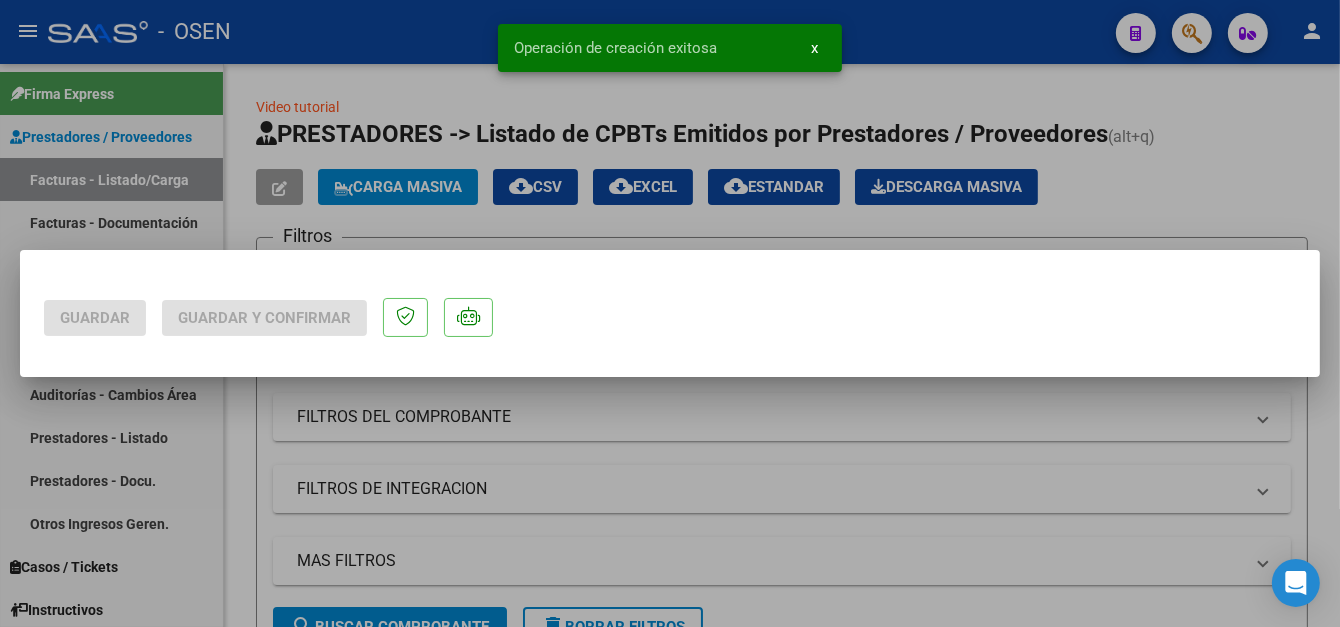 click at bounding box center (670, 313) 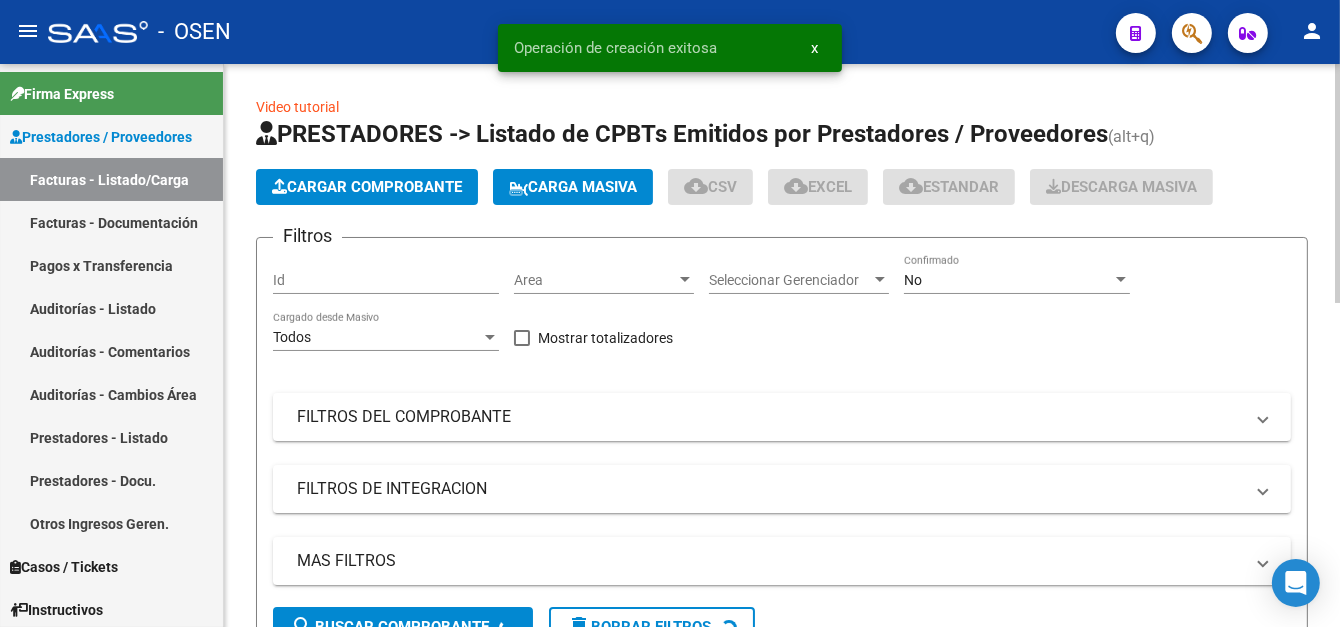 click on "Cargar Comprobante" 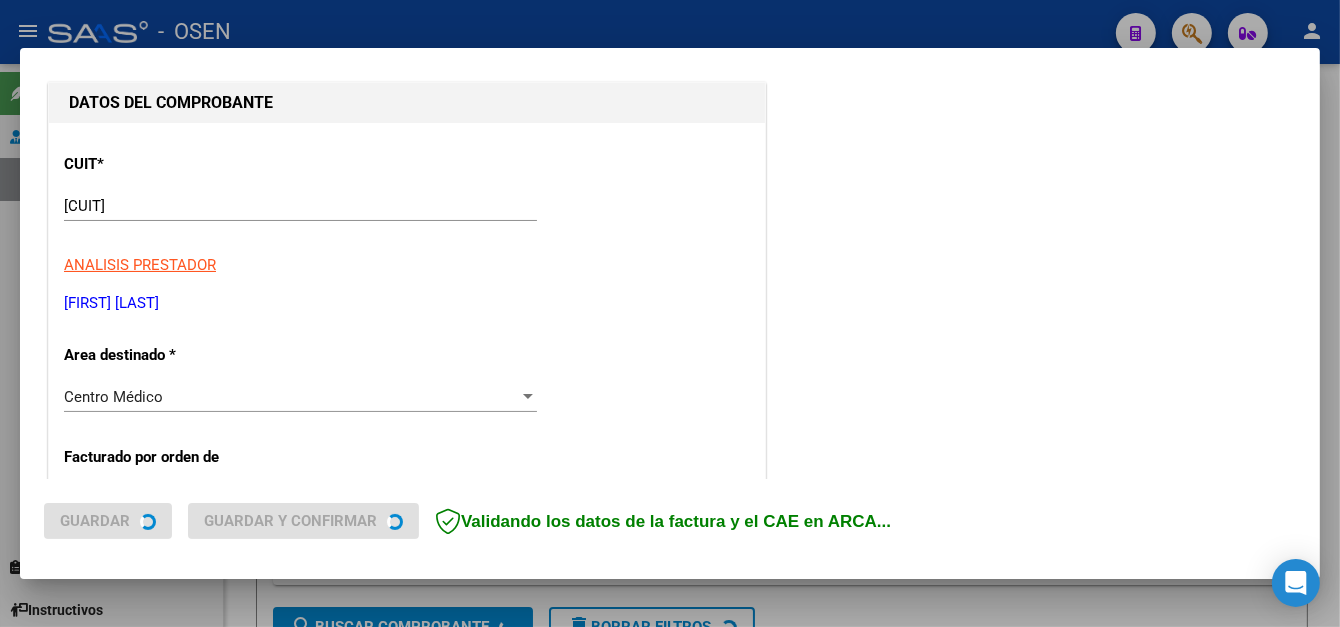 scroll, scrollTop: 200, scrollLeft: 0, axis: vertical 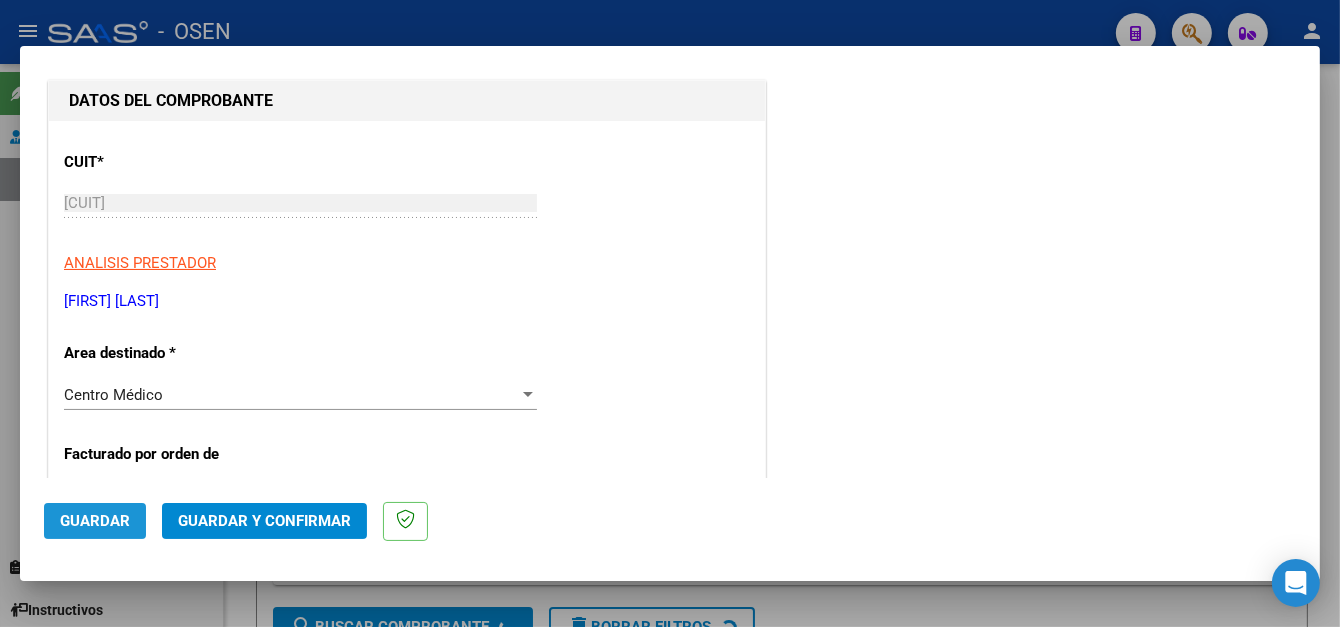click on "Guardar" 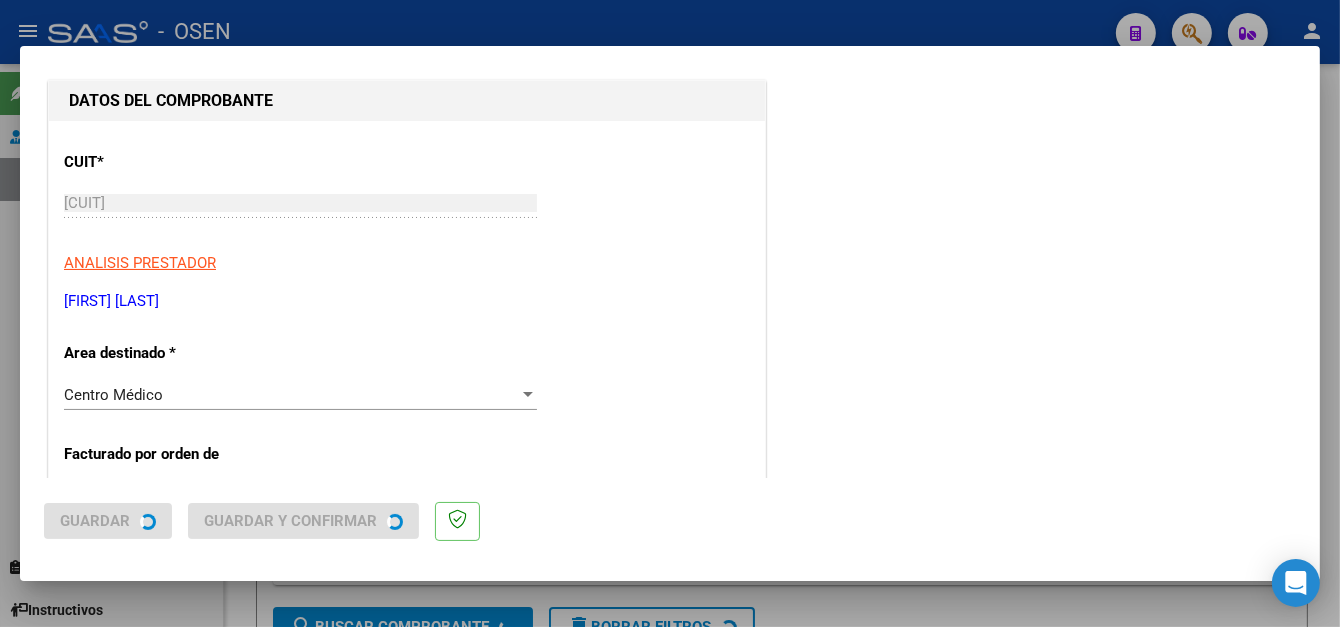 scroll, scrollTop: 0, scrollLeft: 0, axis: both 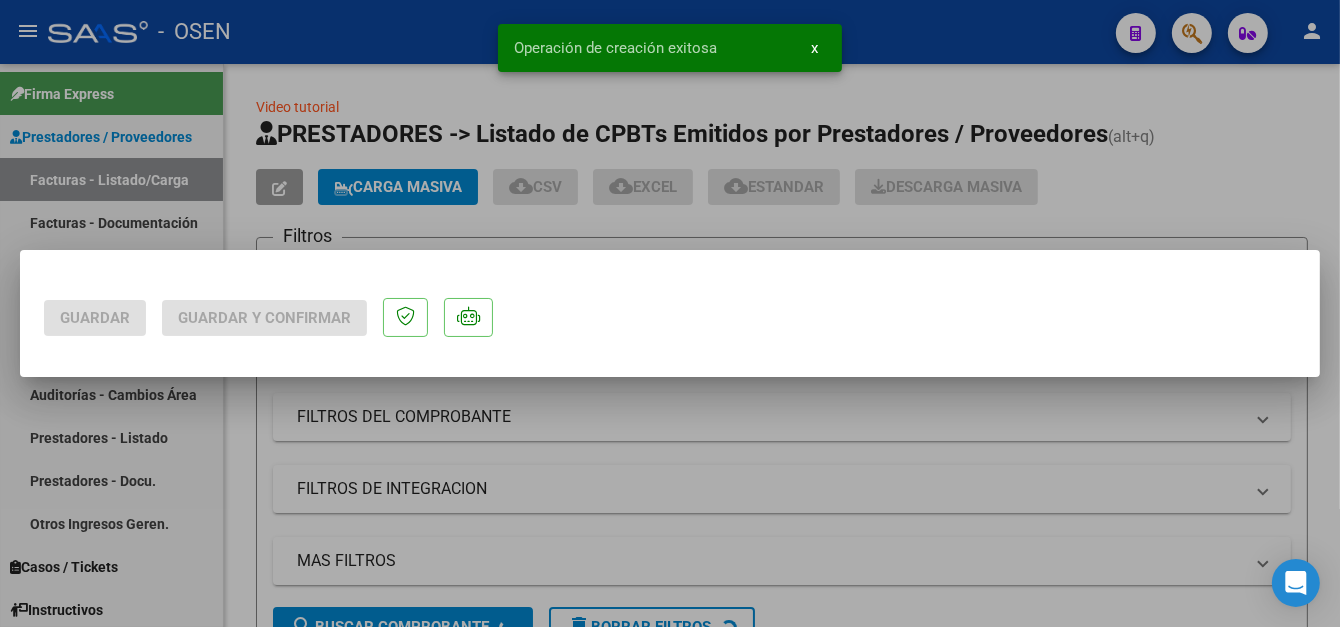 click on "Operación de creación exitosa x" at bounding box center (670, 48) 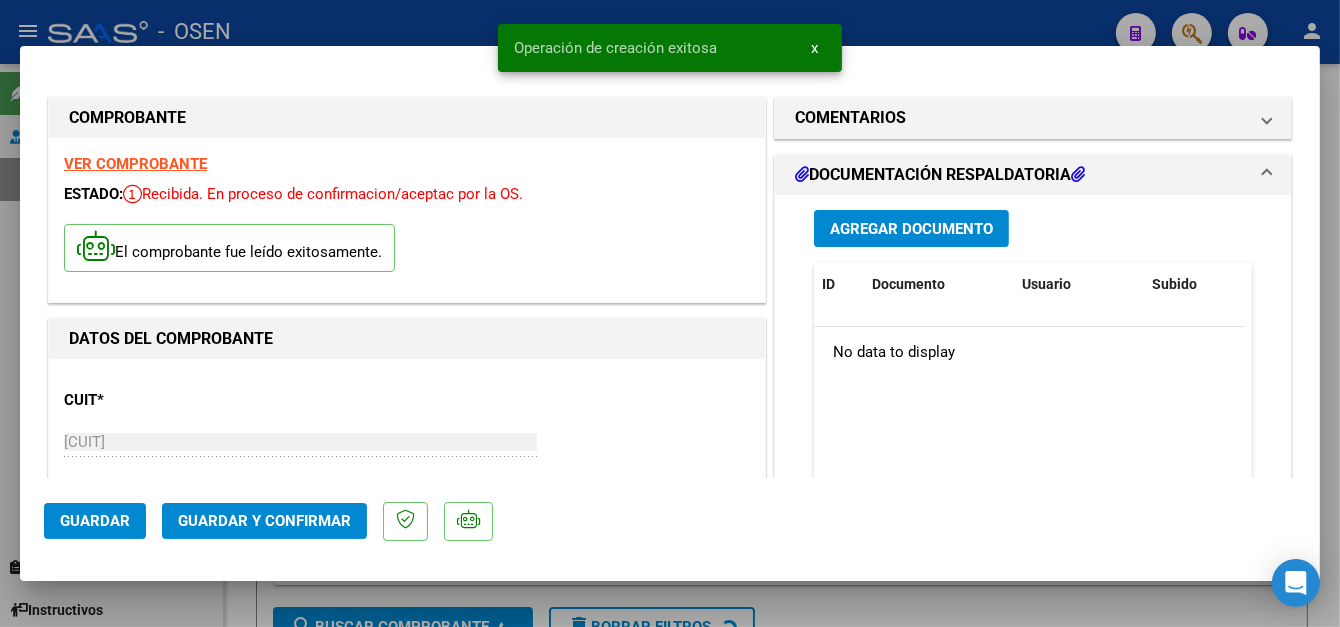 drag, startPoint x: 407, startPoint y: 32, endPoint x: 465, endPoint y: 34, distance: 58.034473 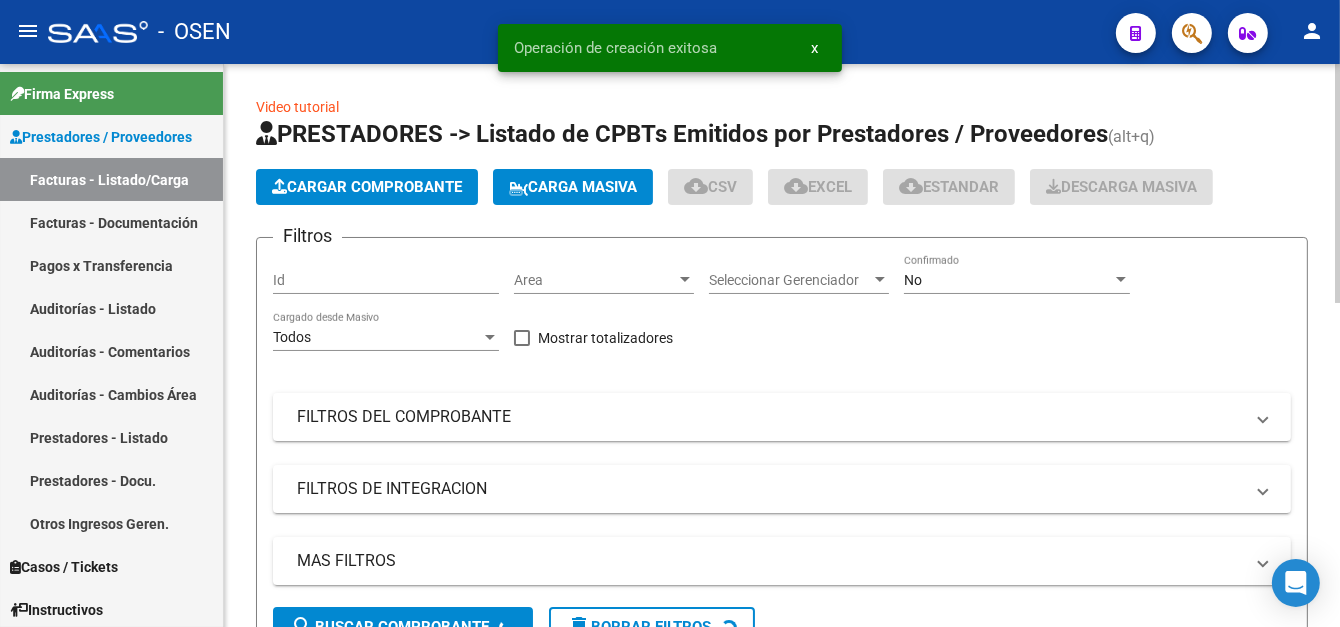 click on "Cargar Comprobante" 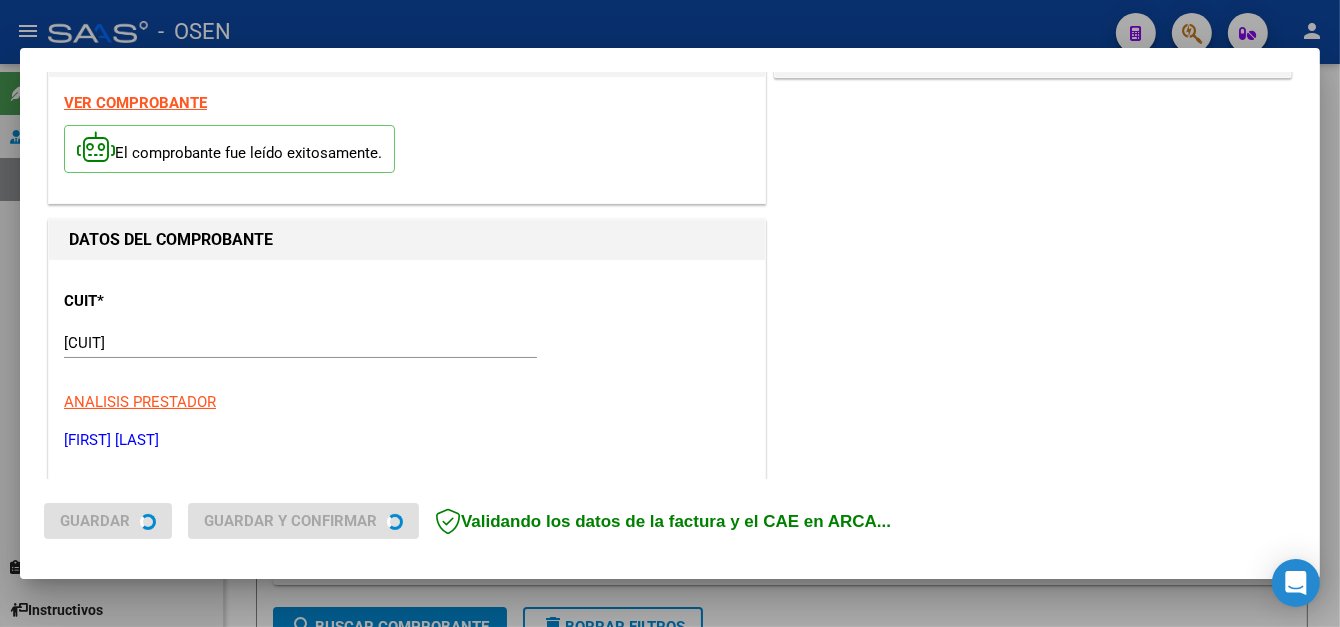 scroll, scrollTop: 300, scrollLeft: 0, axis: vertical 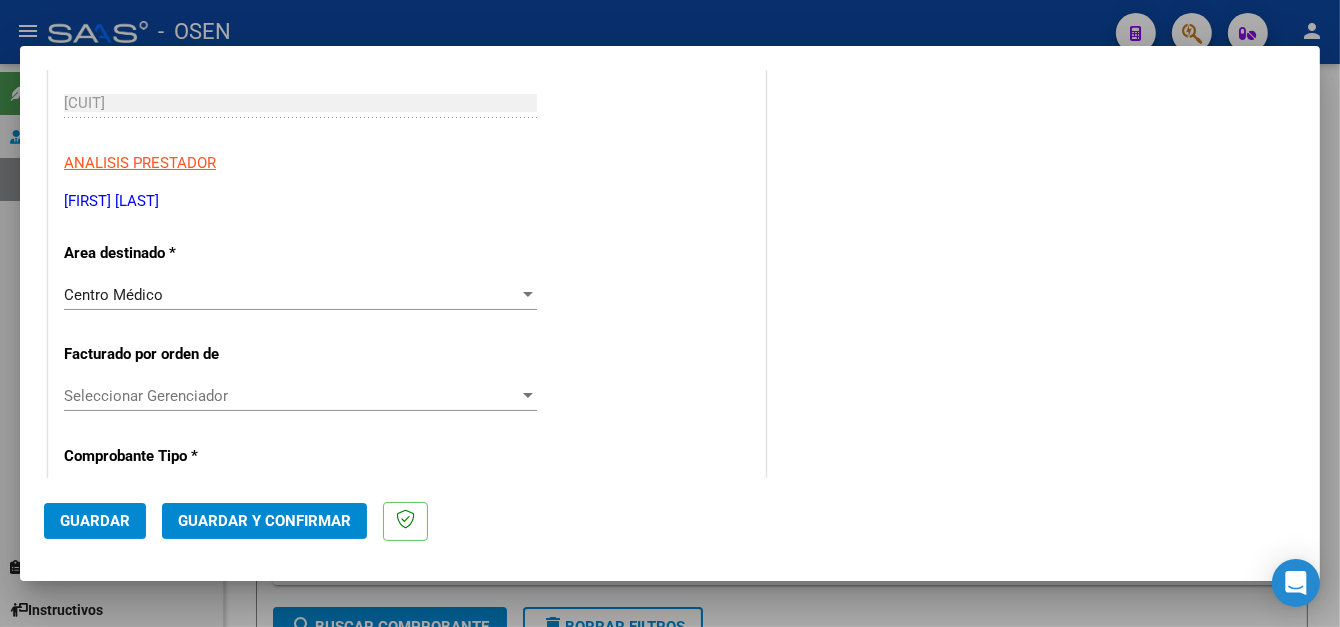 click on "Guardar" 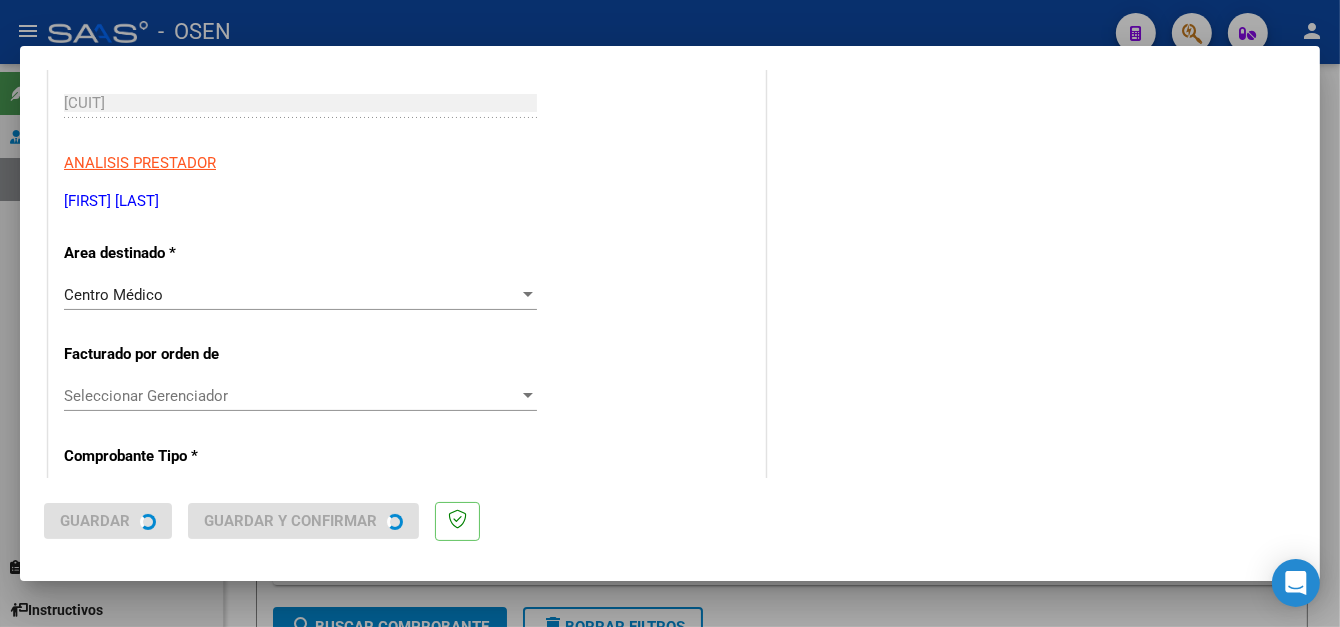 scroll, scrollTop: 0, scrollLeft: 0, axis: both 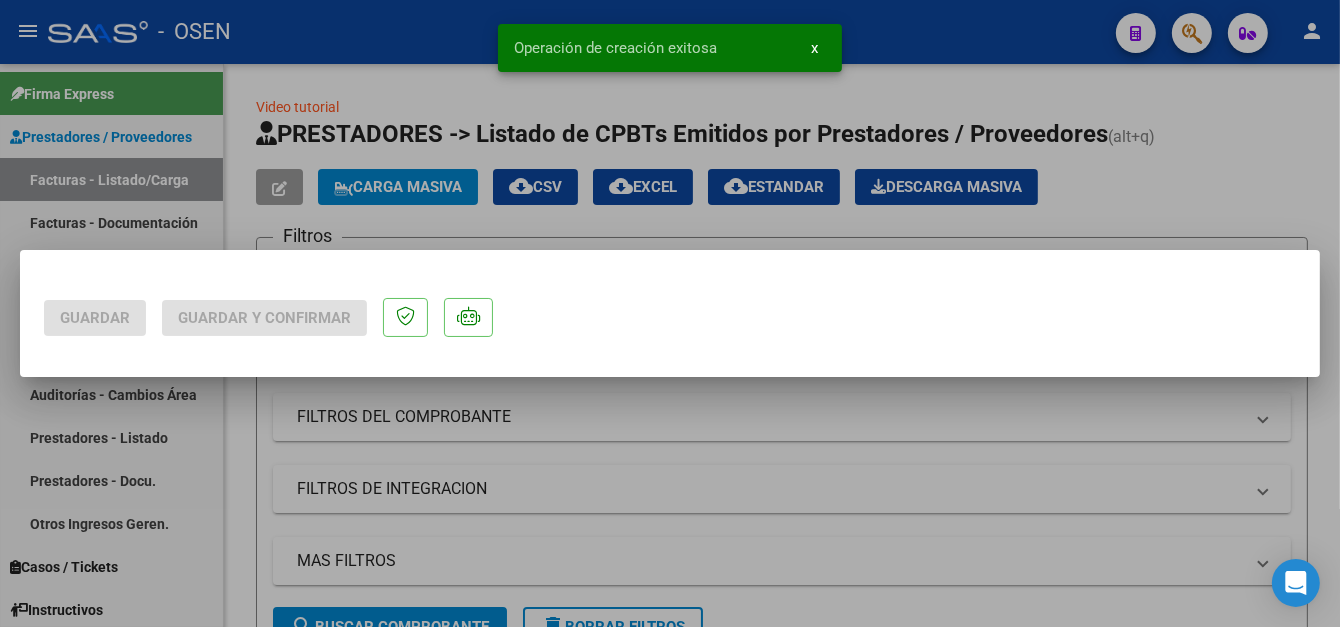 click at bounding box center (670, 313) 